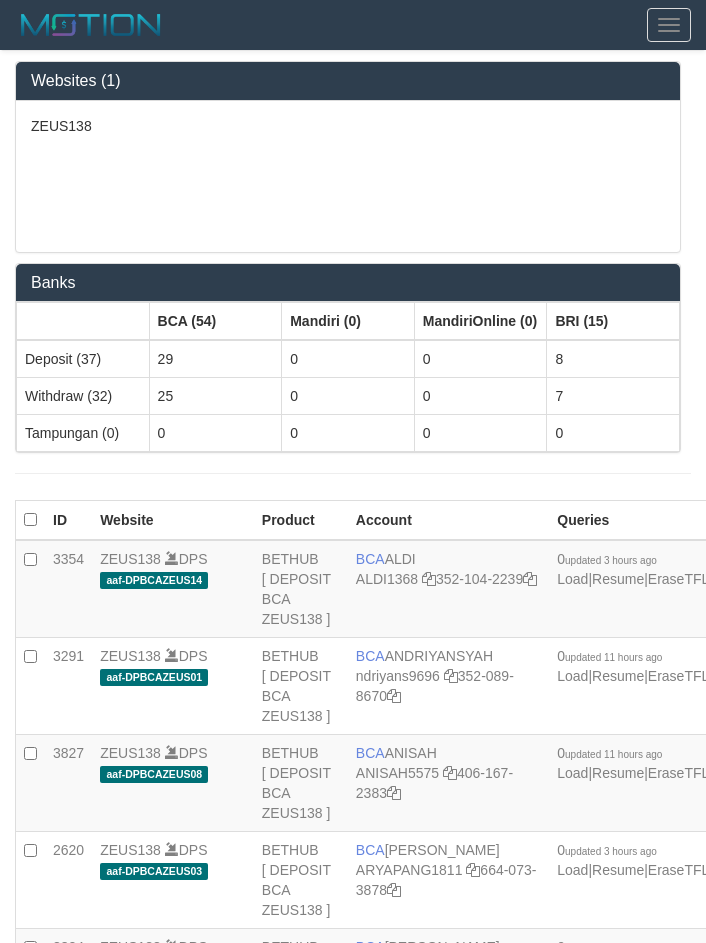 scroll, scrollTop: 4337, scrollLeft: 0, axis: vertical 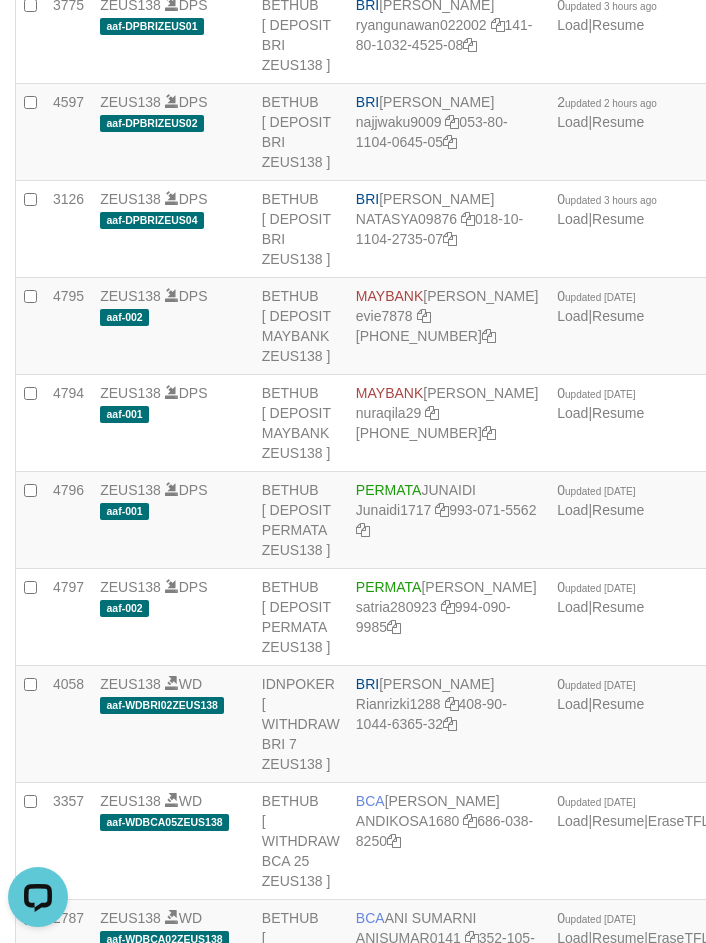 drag, startPoint x: 612, startPoint y: 396, endPoint x: 580, endPoint y: 405, distance: 33.24154 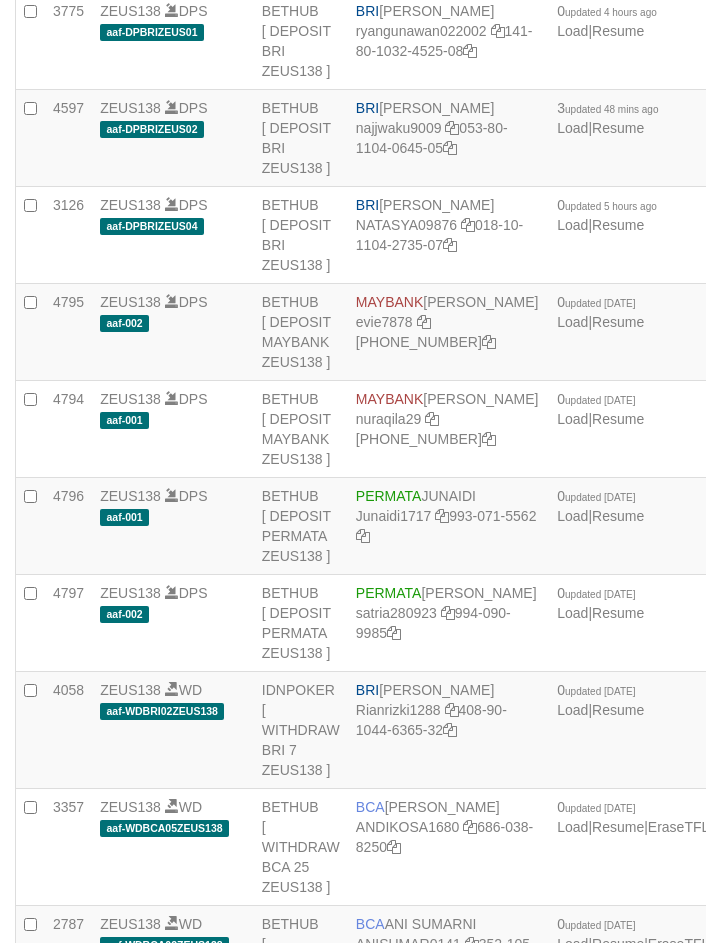 scroll, scrollTop: 4337, scrollLeft: 0, axis: vertical 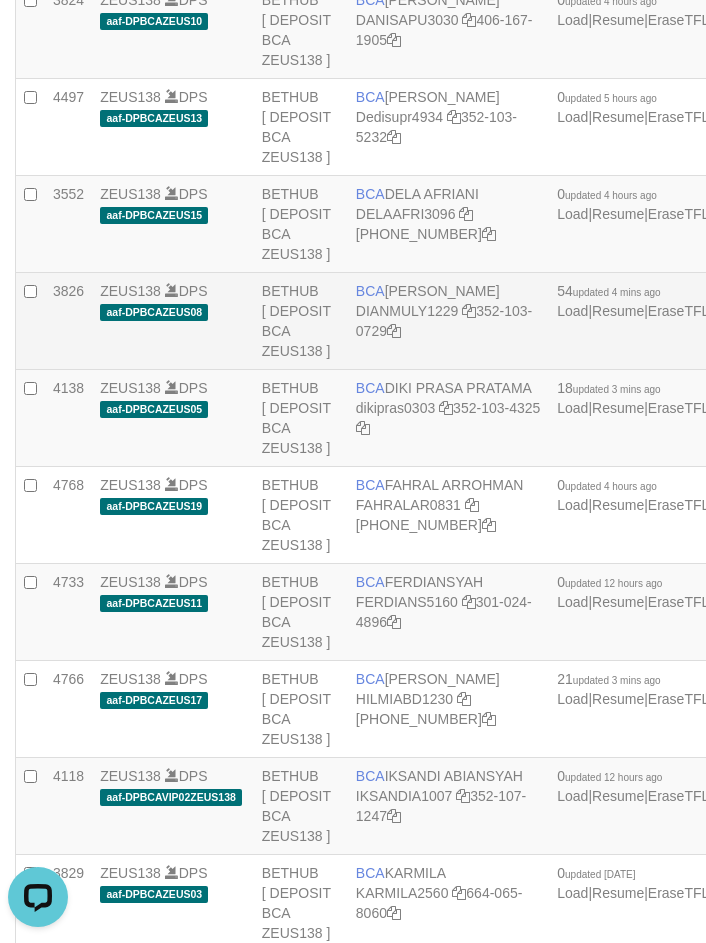 click on "BCA
DIAN MULYADI
DIANMULY1229
352-103-0729" at bounding box center (448, 321) 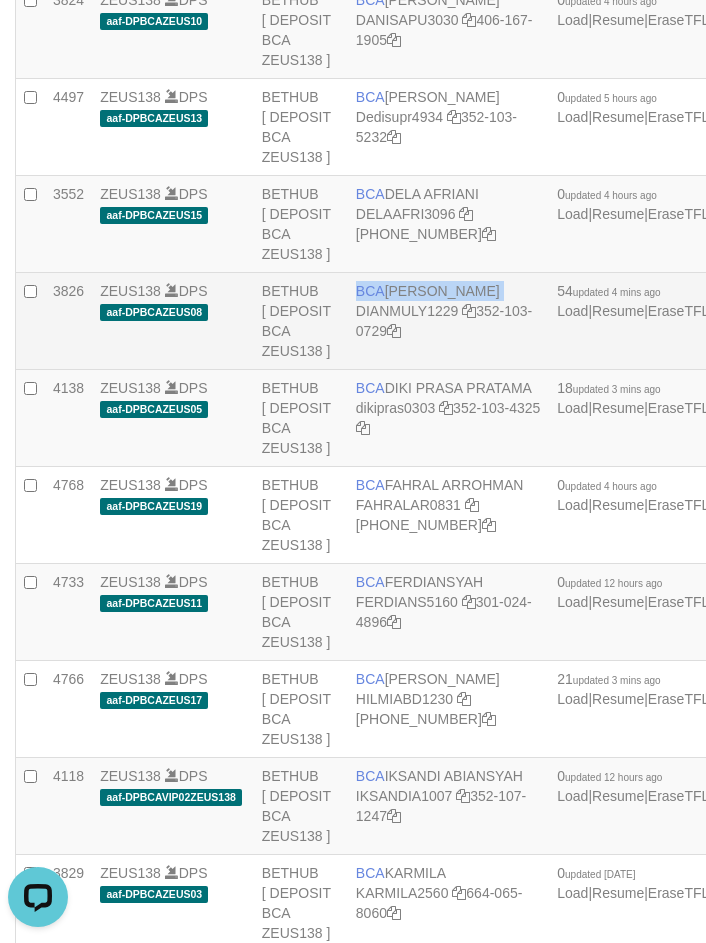 click on "BCA
DIAN MULYADI
DIANMULY1229
352-103-0729" at bounding box center (448, 321) 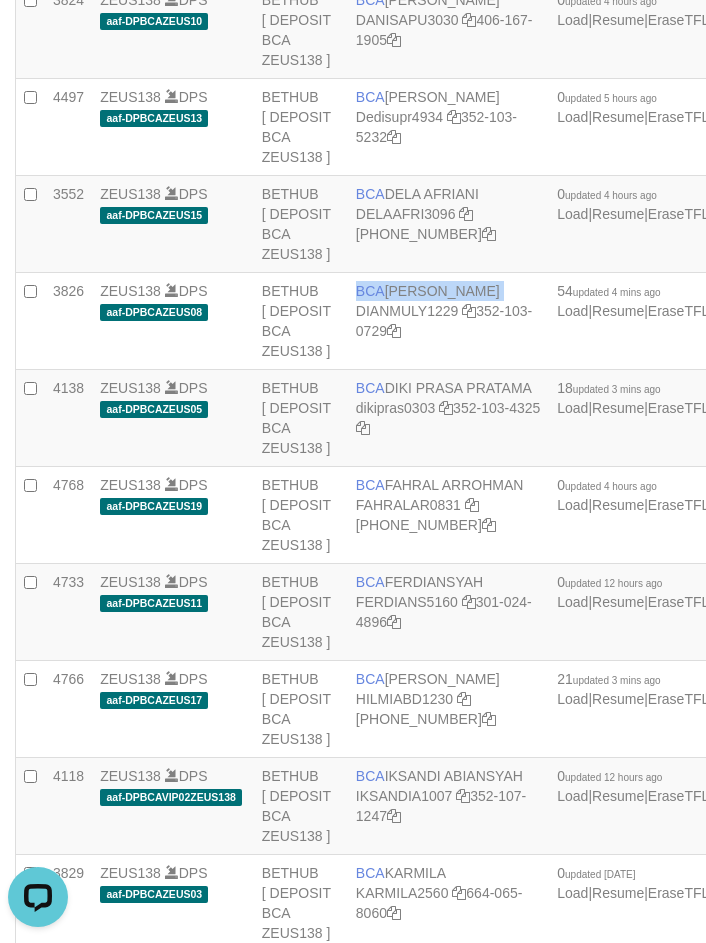 copy on "BCA
DIAN MULYADI" 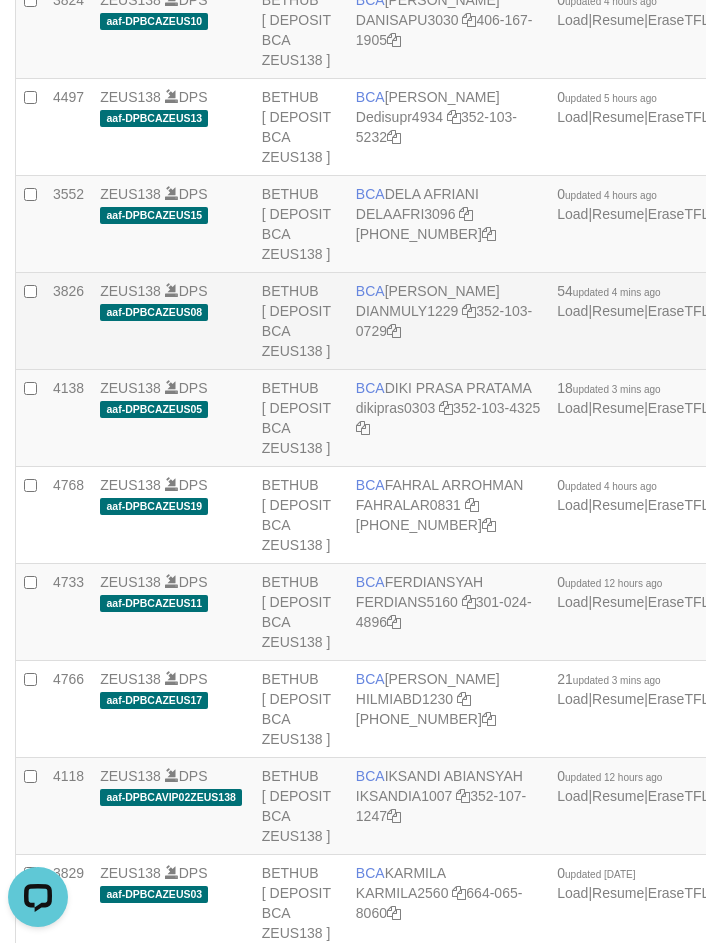click on "BCA
DIAN MULYADI
DIANMULY1229
352-103-0729" at bounding box center (448, 321) 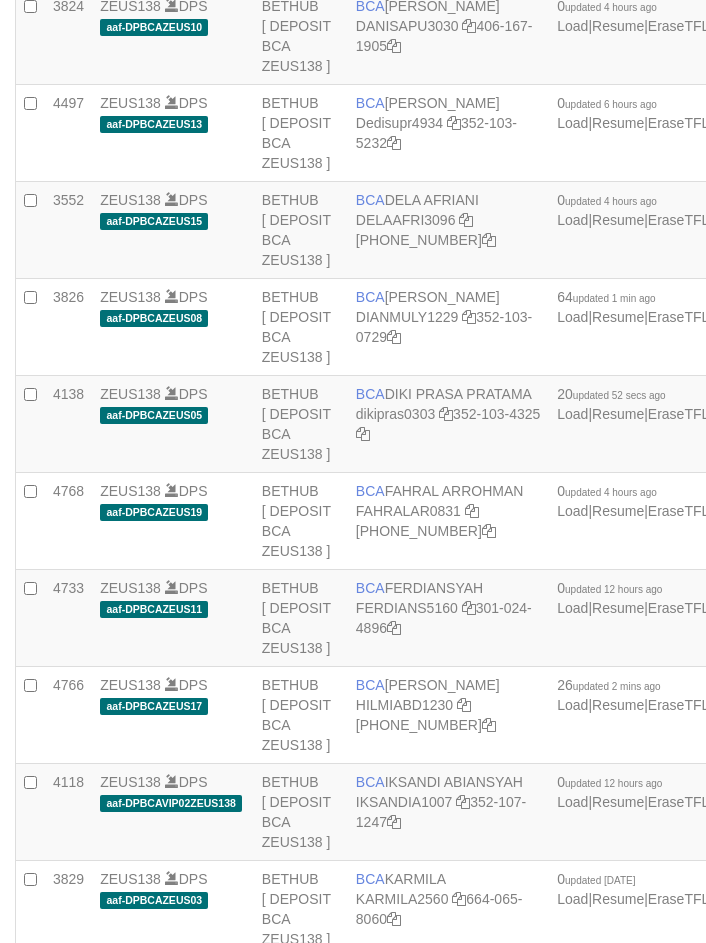 scroll, scrollTop: 947, scrollLeft: 0, axis: vertical 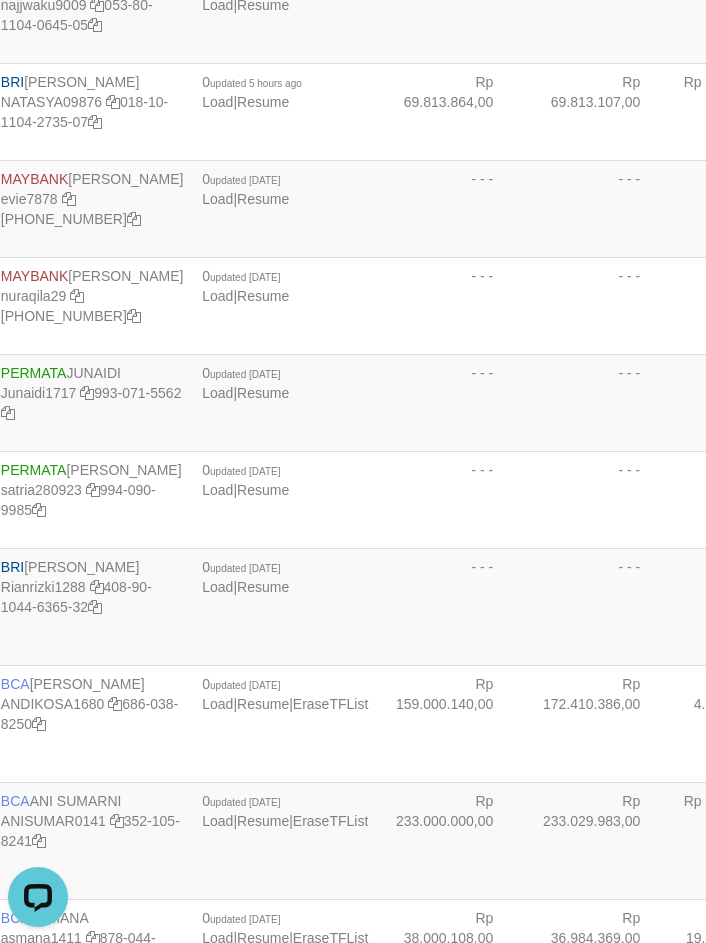 click on "Rp 25.693.143,00" at bounding box center (596, -373) 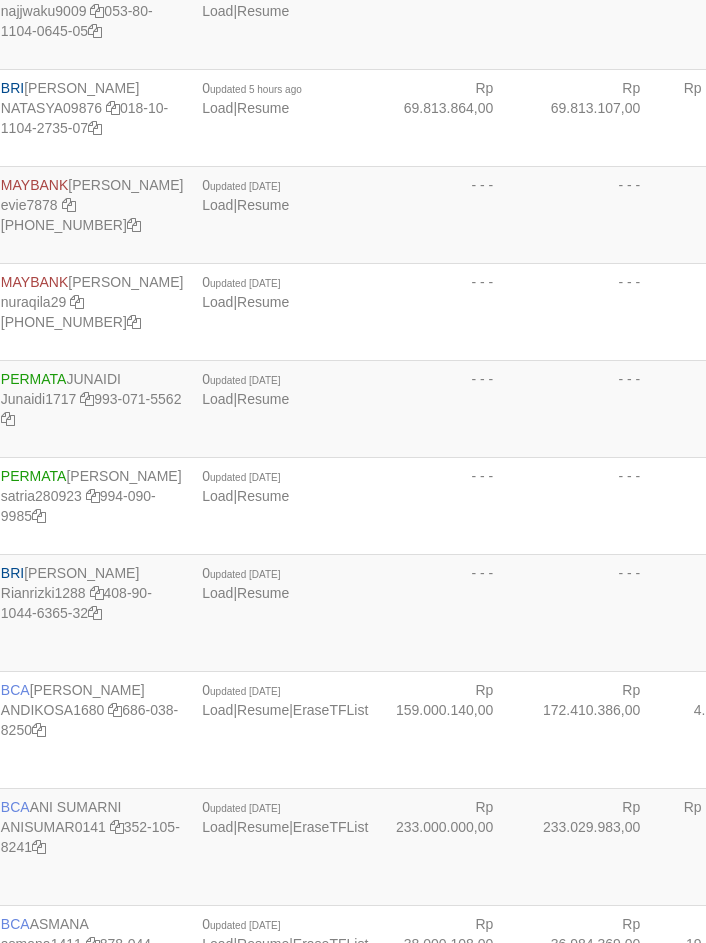 scroll, scrollTop: 4454, scrollLeft: 355, axis: both 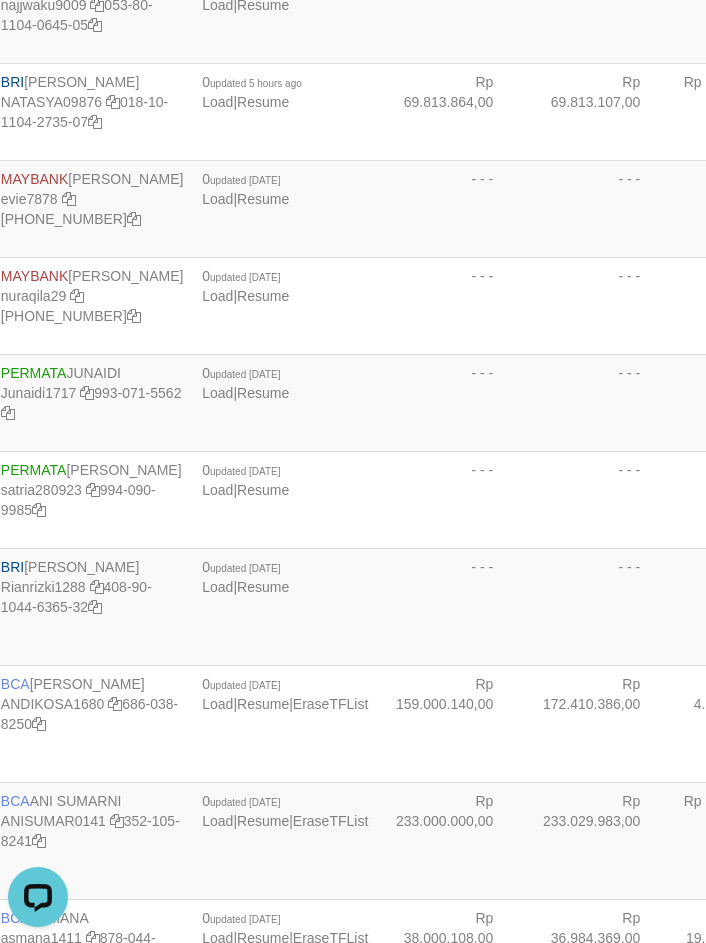 click on "Rp 2.088.428,00" at bounding box center (449, -179) 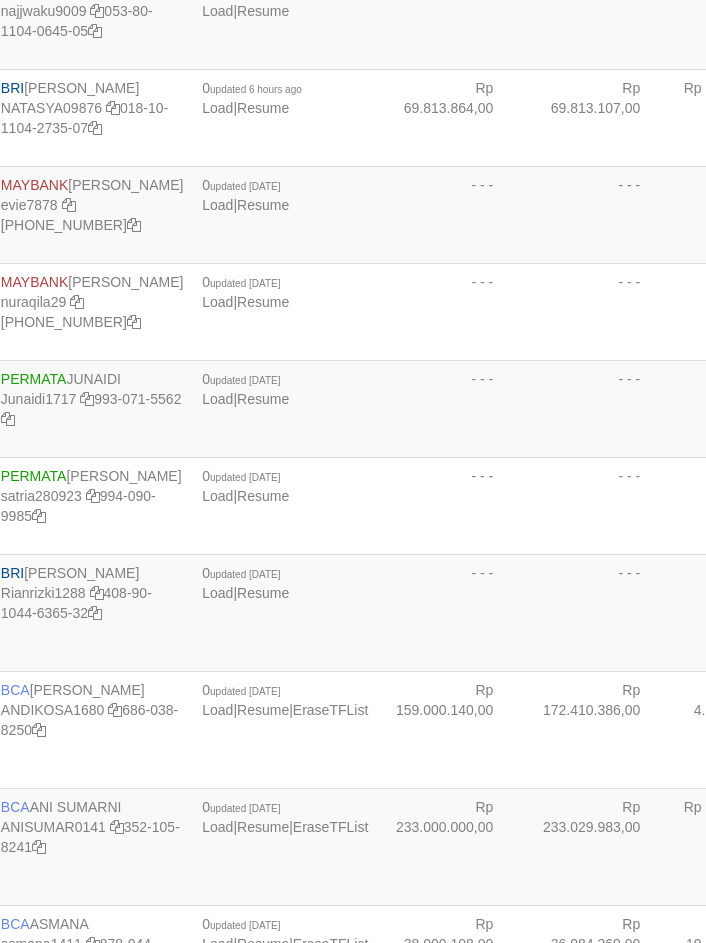 scroll, scrollTop: 4454, scrollLeft: 355, axis: both 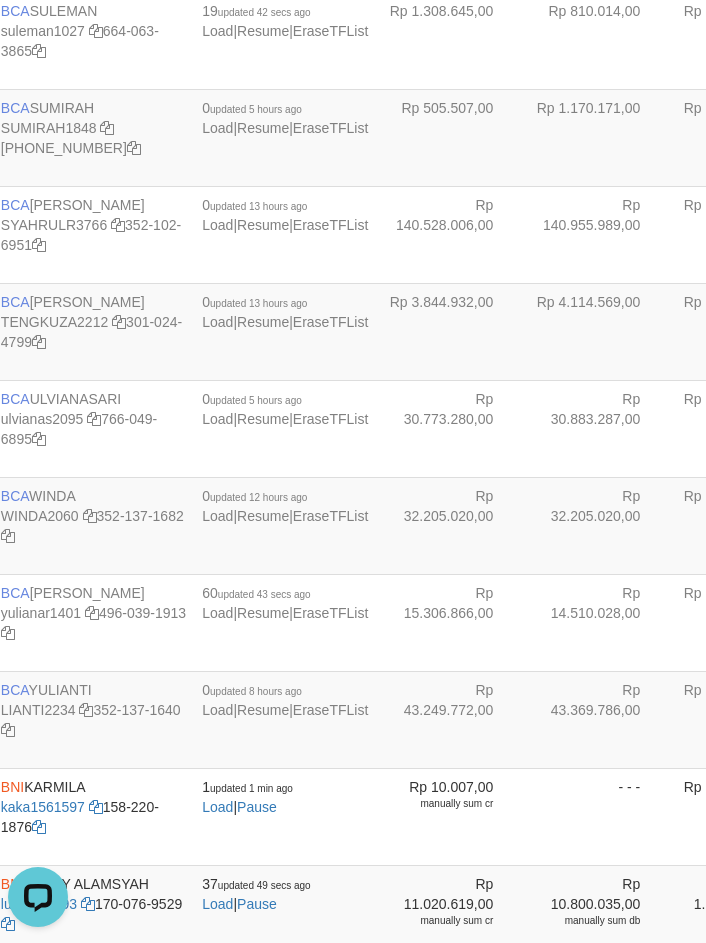 click on "Rp 302.127,00" at bounding box center (449, -56) 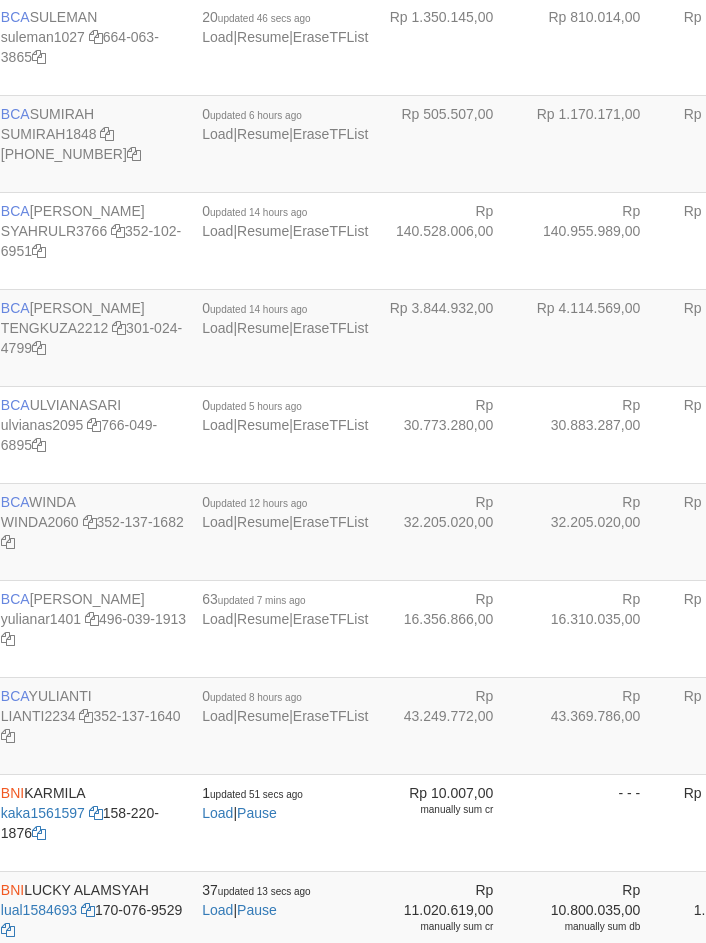 scroll, scrollTop: 2585, scrollLeft: 355, axis: both 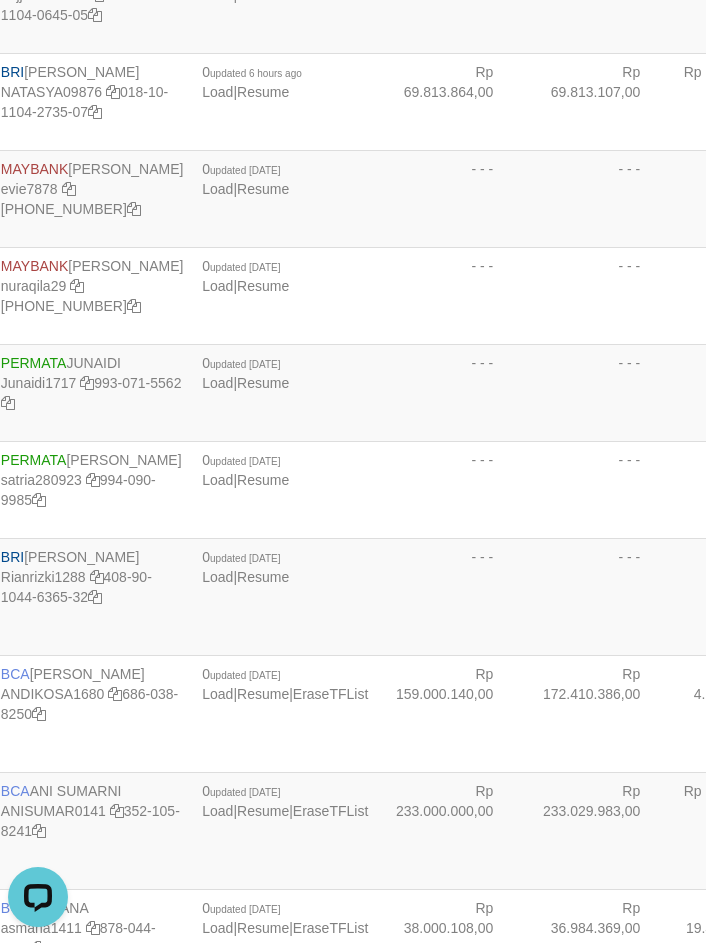 click on "Rp 25.693.143,00" at bounding box center [449, -383] 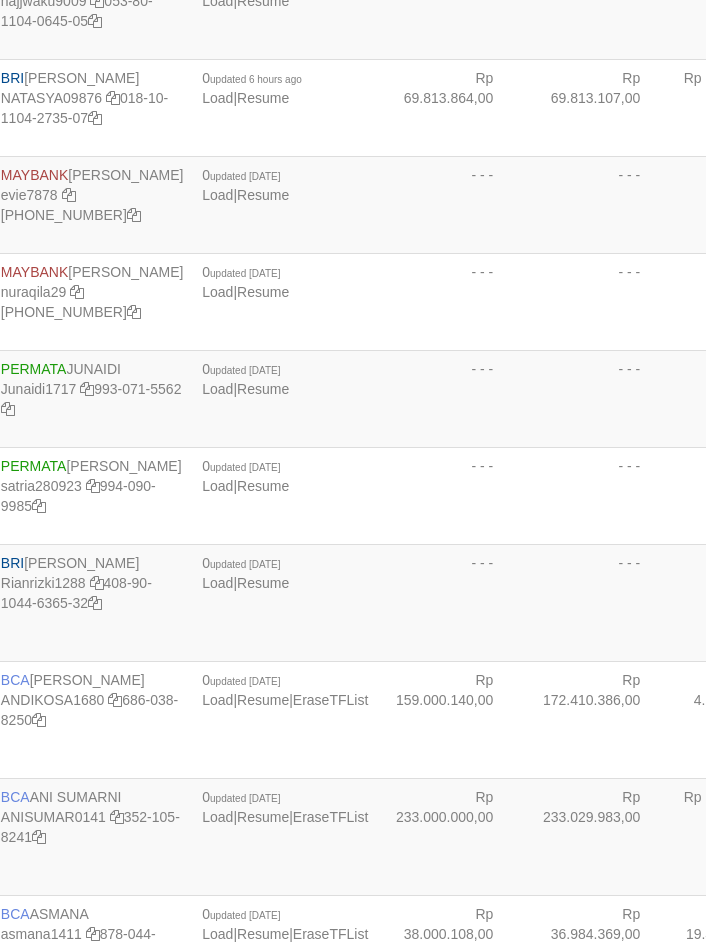 scroll, scrollTop: 4464, scrollLeft: 355, axis: both 